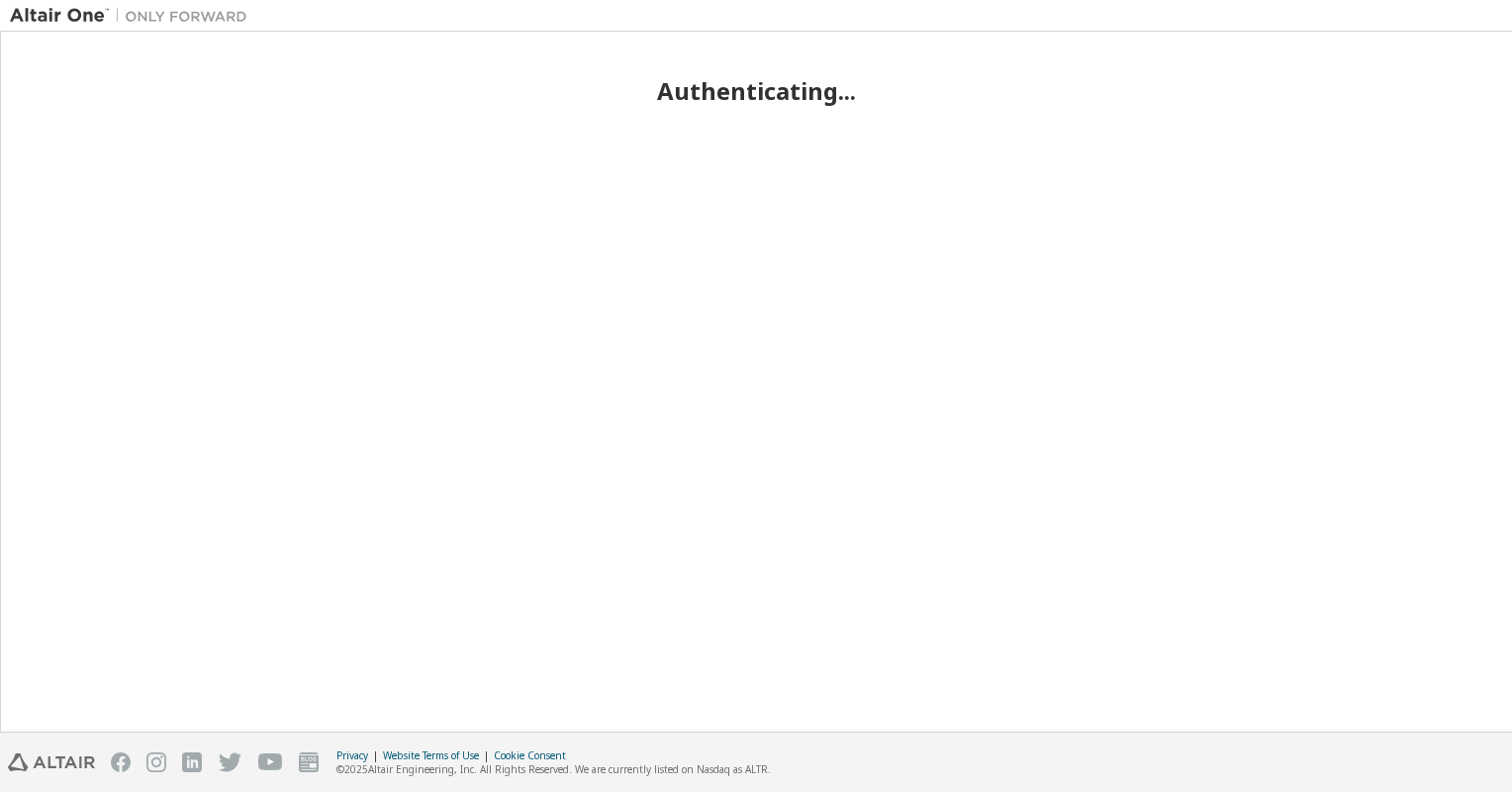 scroll, scrollTop: 0, scrollLeft: 0, axis: both 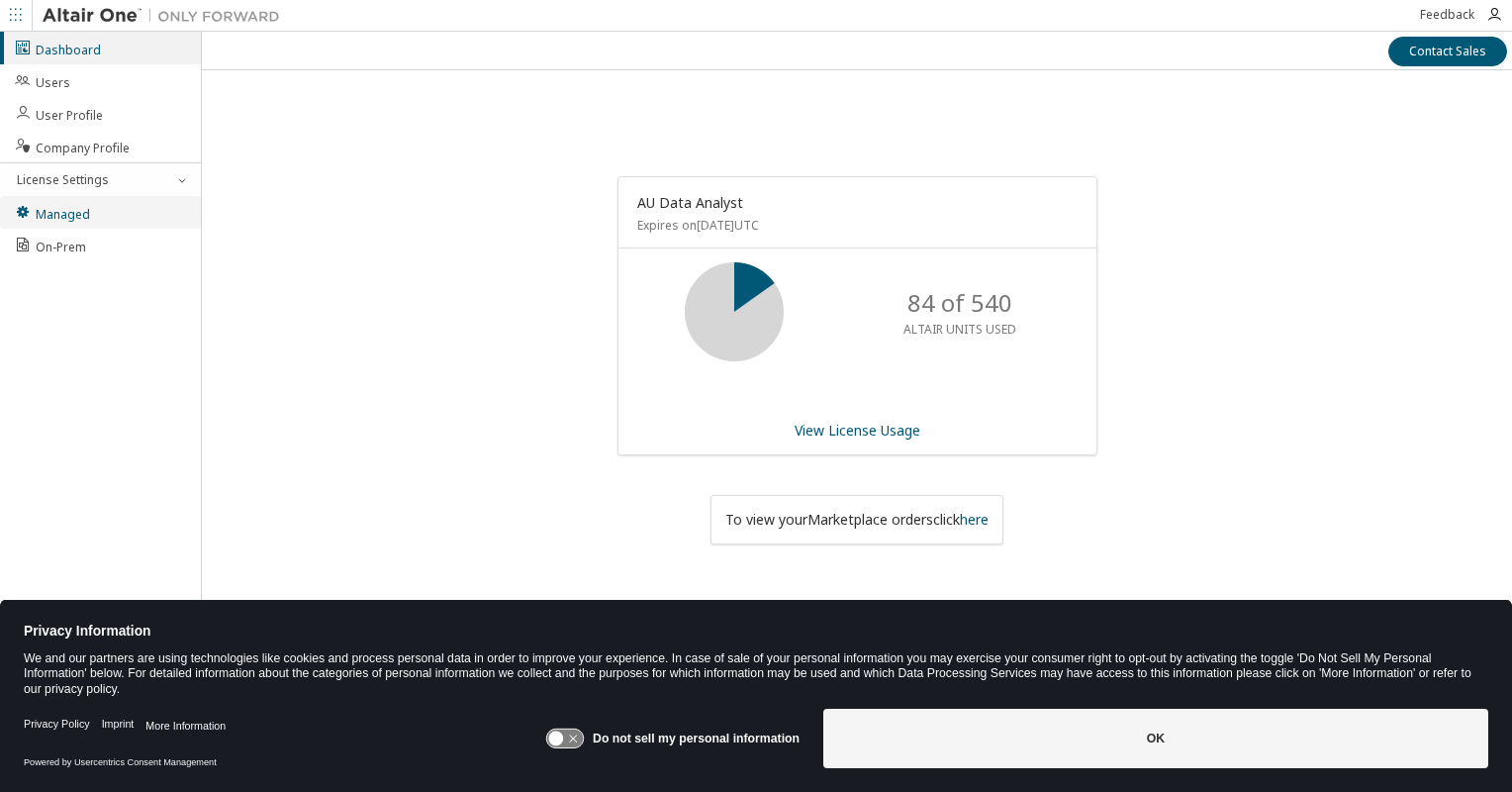 click on "Managed" at bounding box center [51, 212] 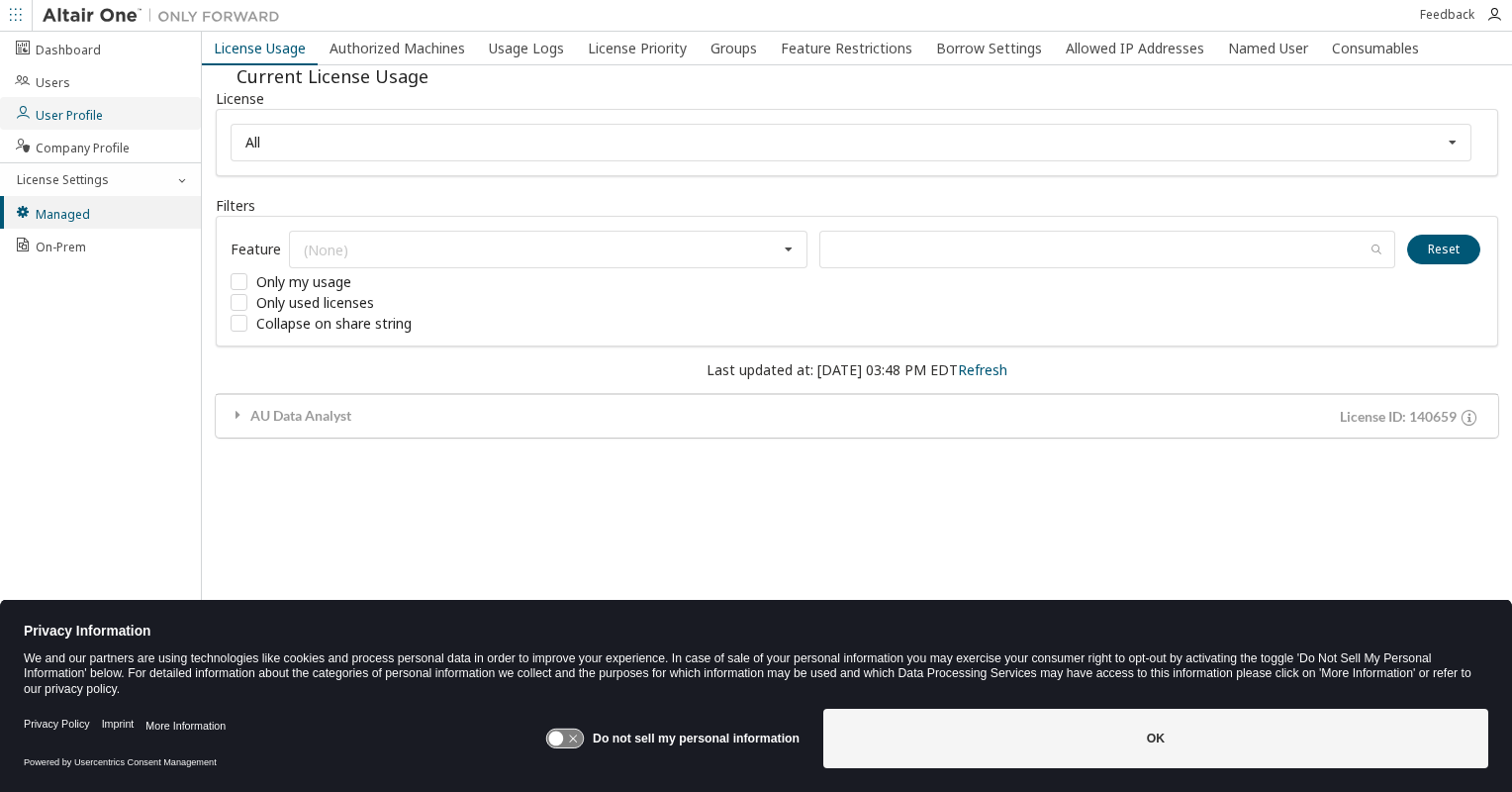 click on "User Profile" at bounding box center (58, 113) 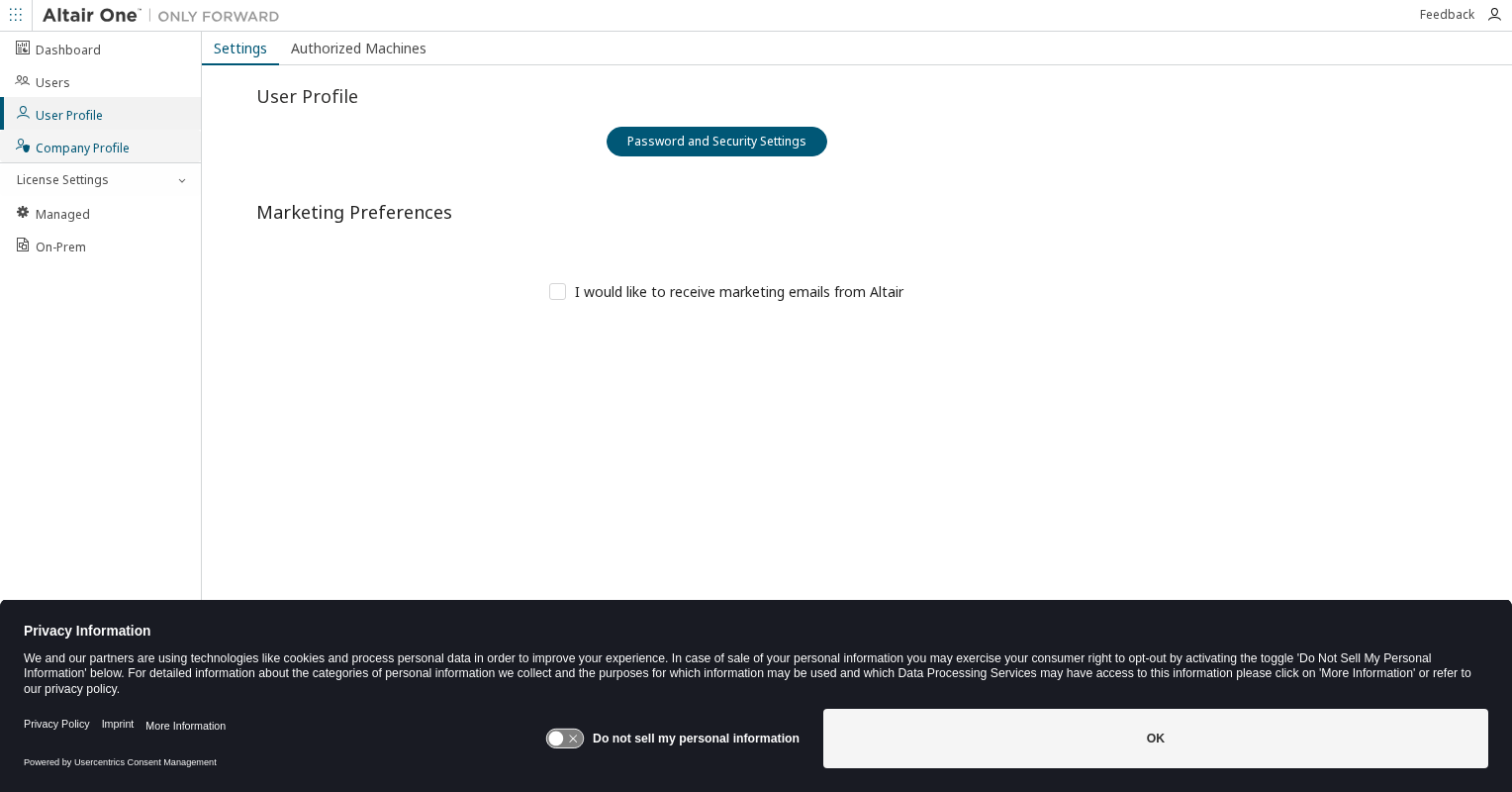 click on "Company Profile" at bounding box center (71, 146) 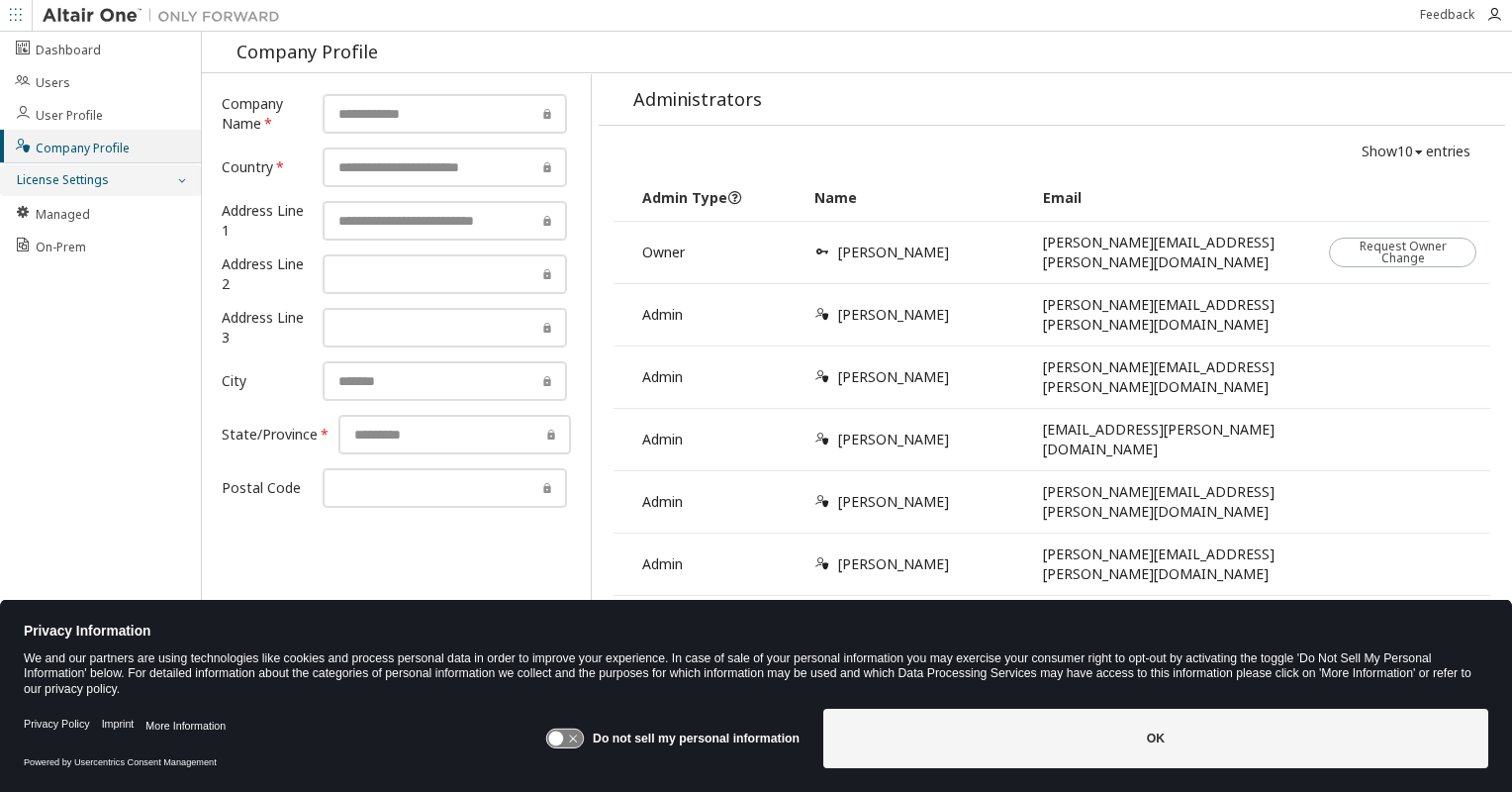 click on "License Settings" at bounding box center (61, 180) 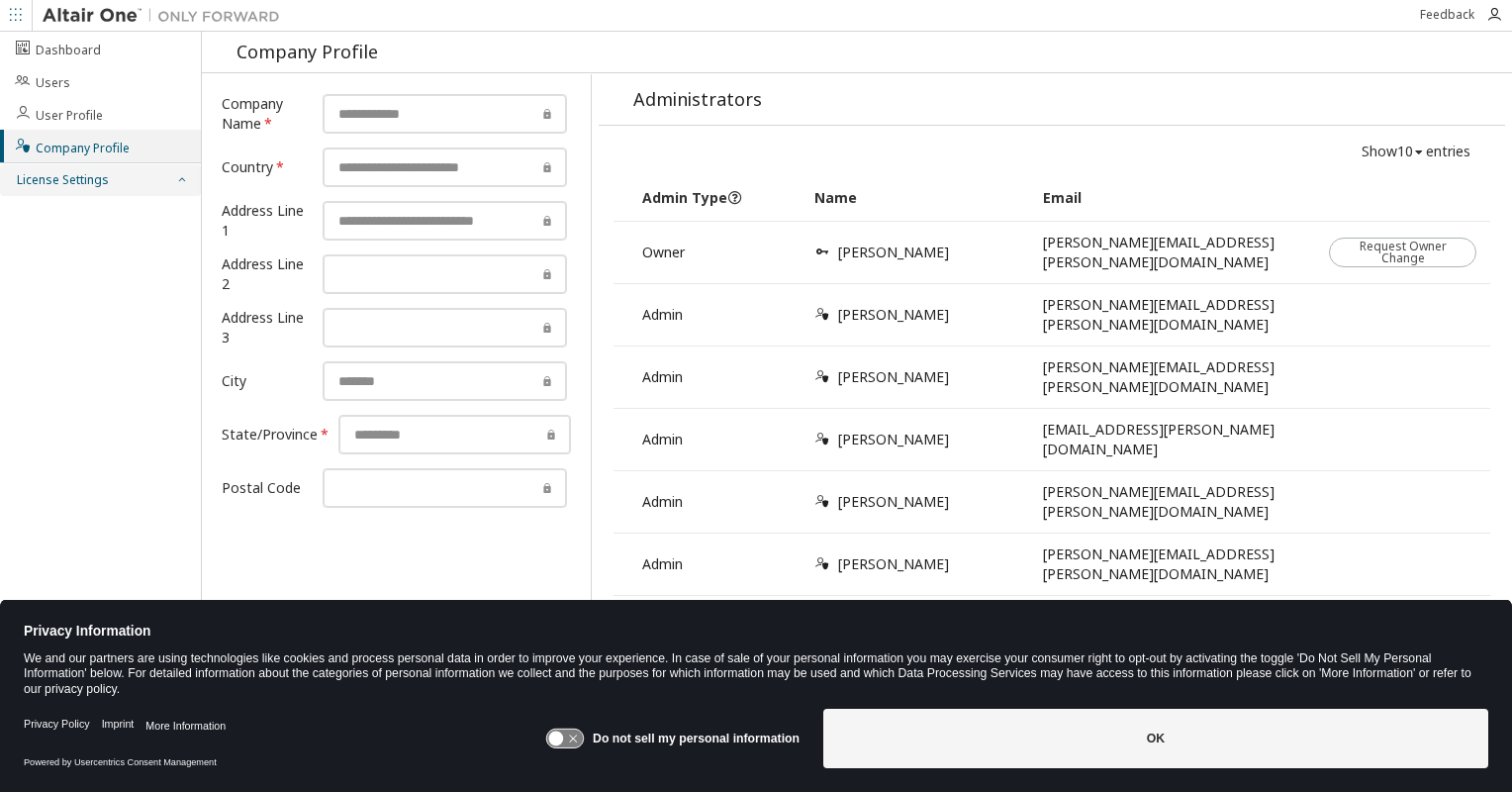 click on "License Settings" at bounding box center (61, 180) 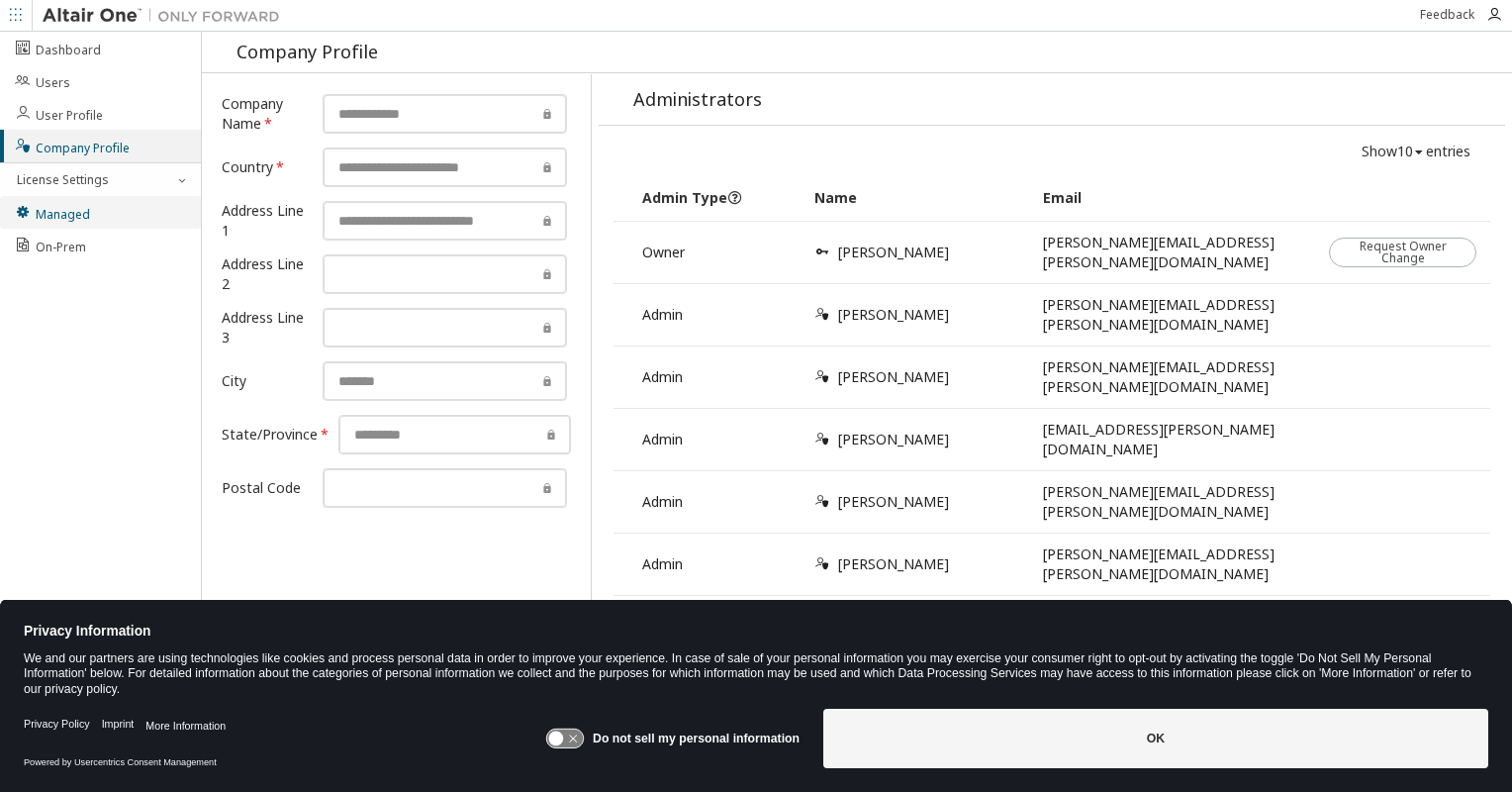 click on "Managed" at bounding box center (51, 212) 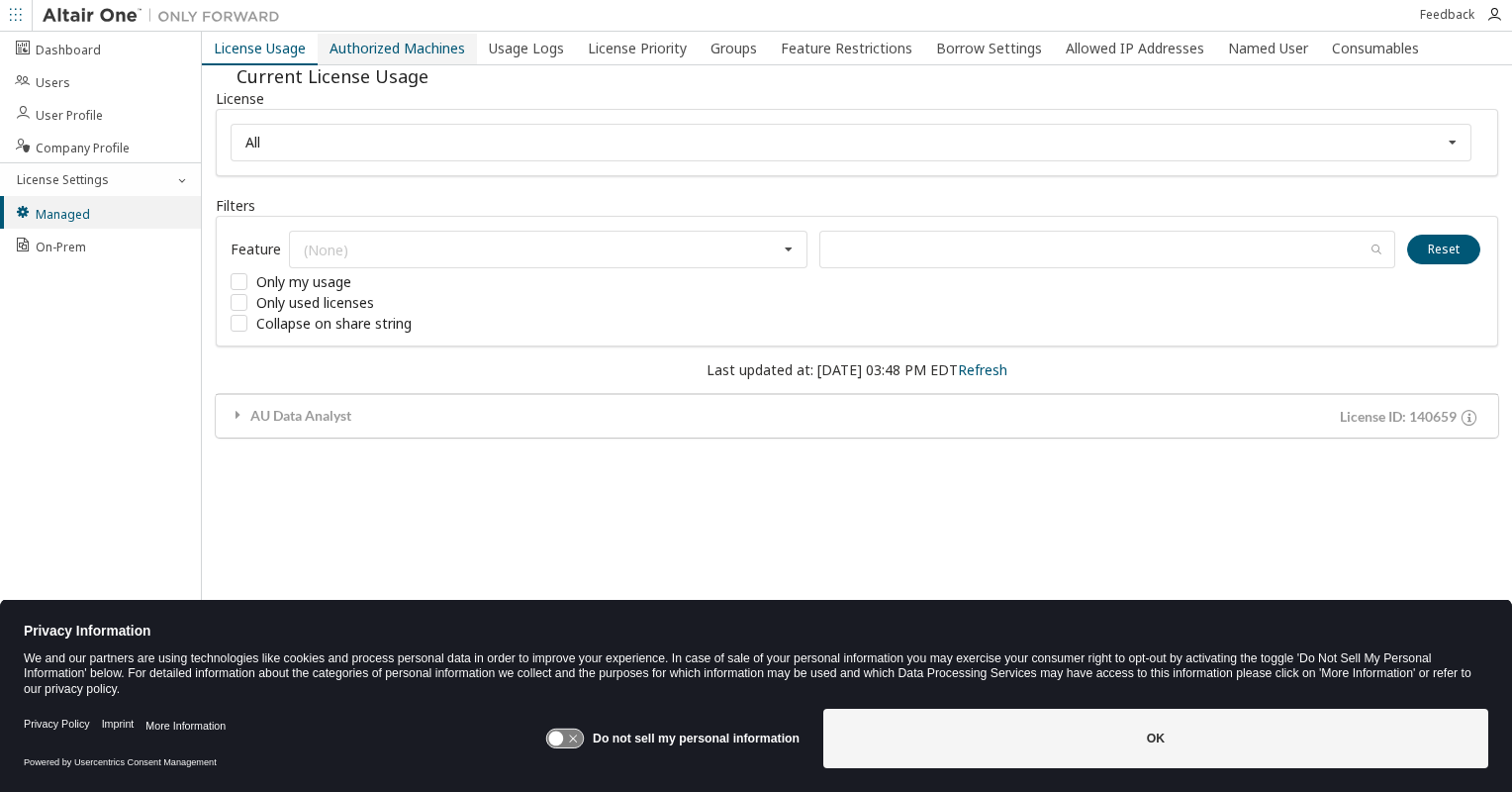 click on "Authorized Machines" at bounding box center (397, 49) 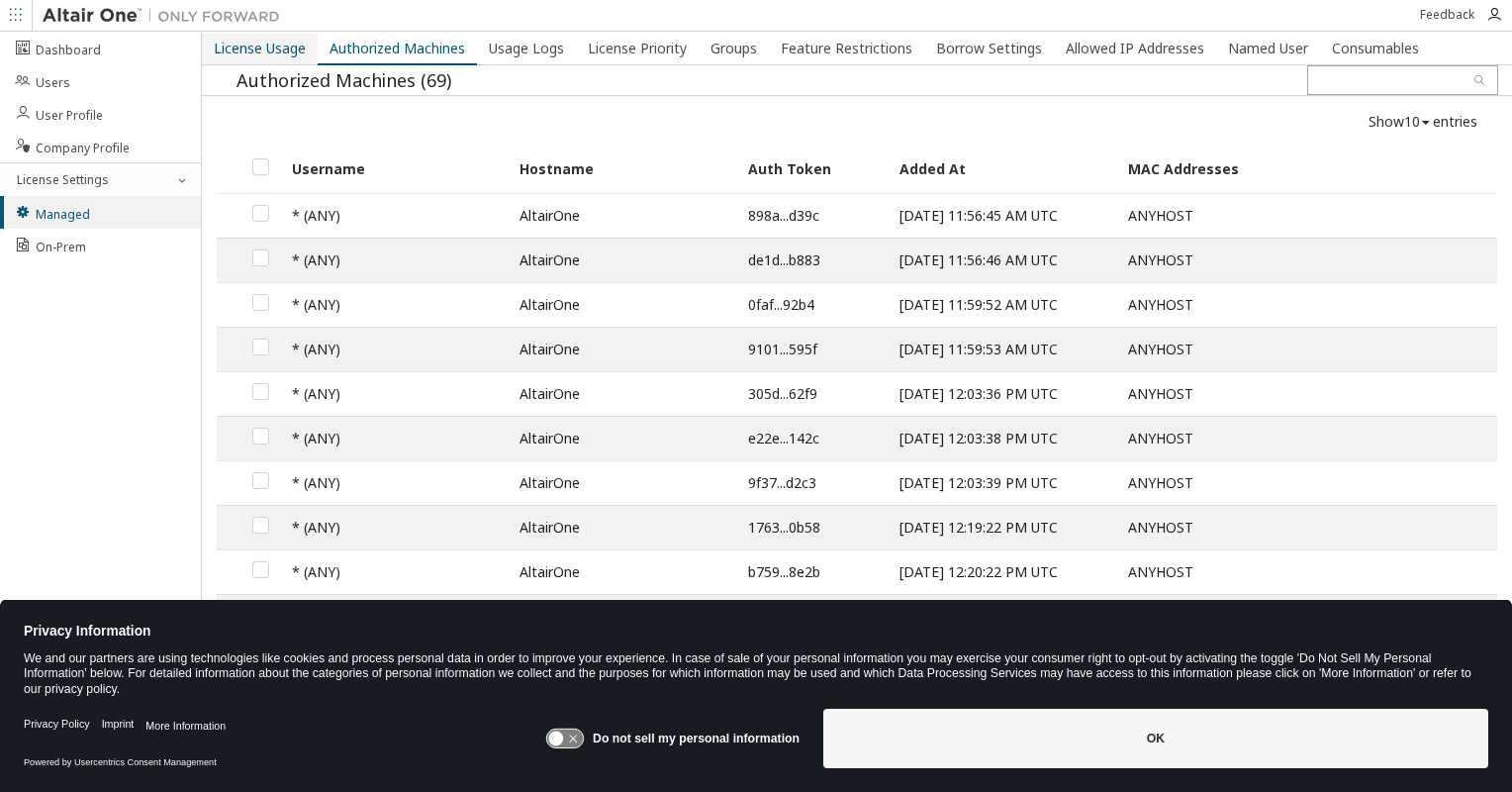 click on "License Usage" at bounding box center [259, 49] 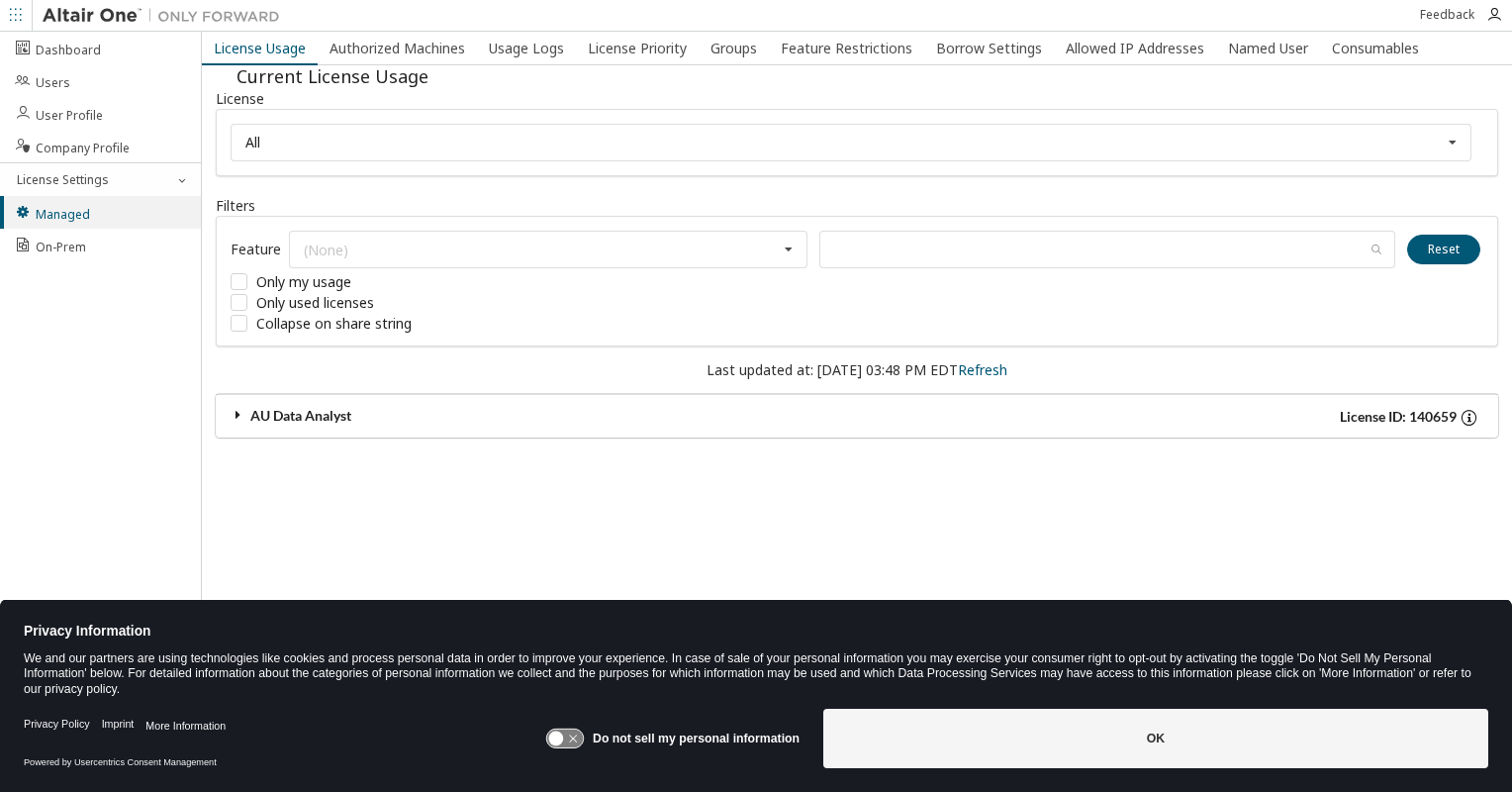 click on "License ID: 140659" at bounding box center (1171, 417) 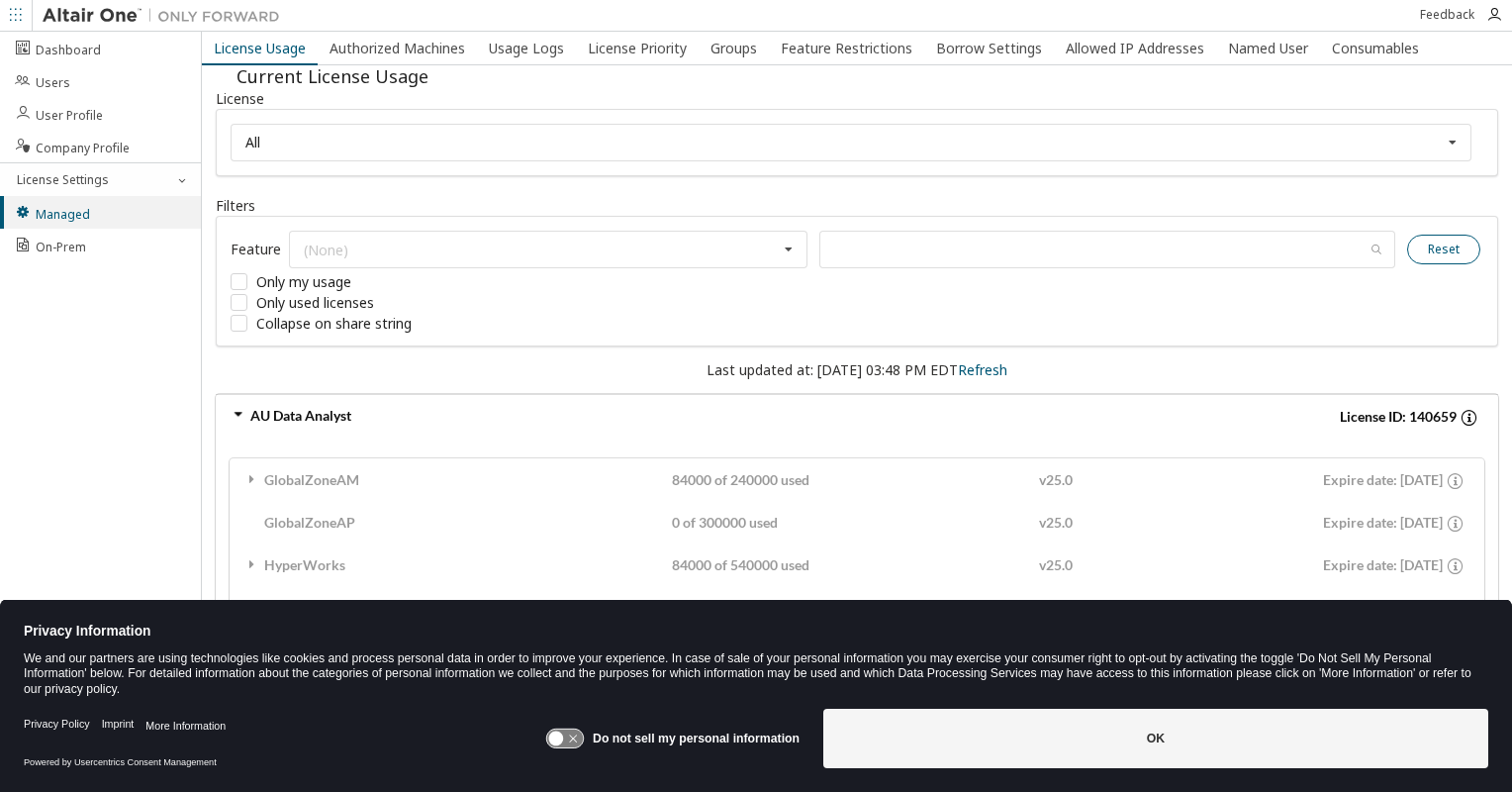 click on "Reset" at bounding box center [1444, 249] 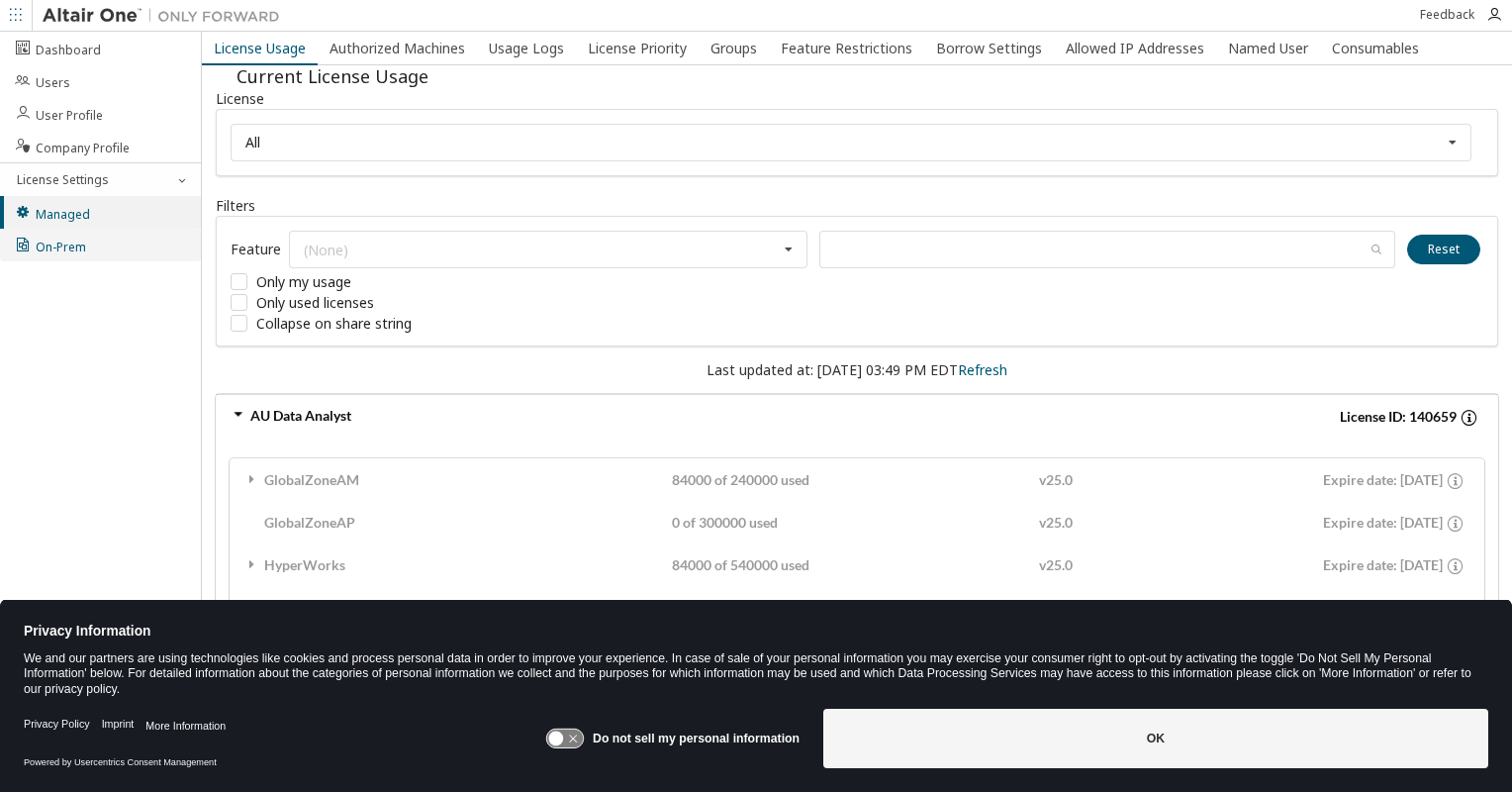 click on "On-Prem" at bounding box center (100, 245) 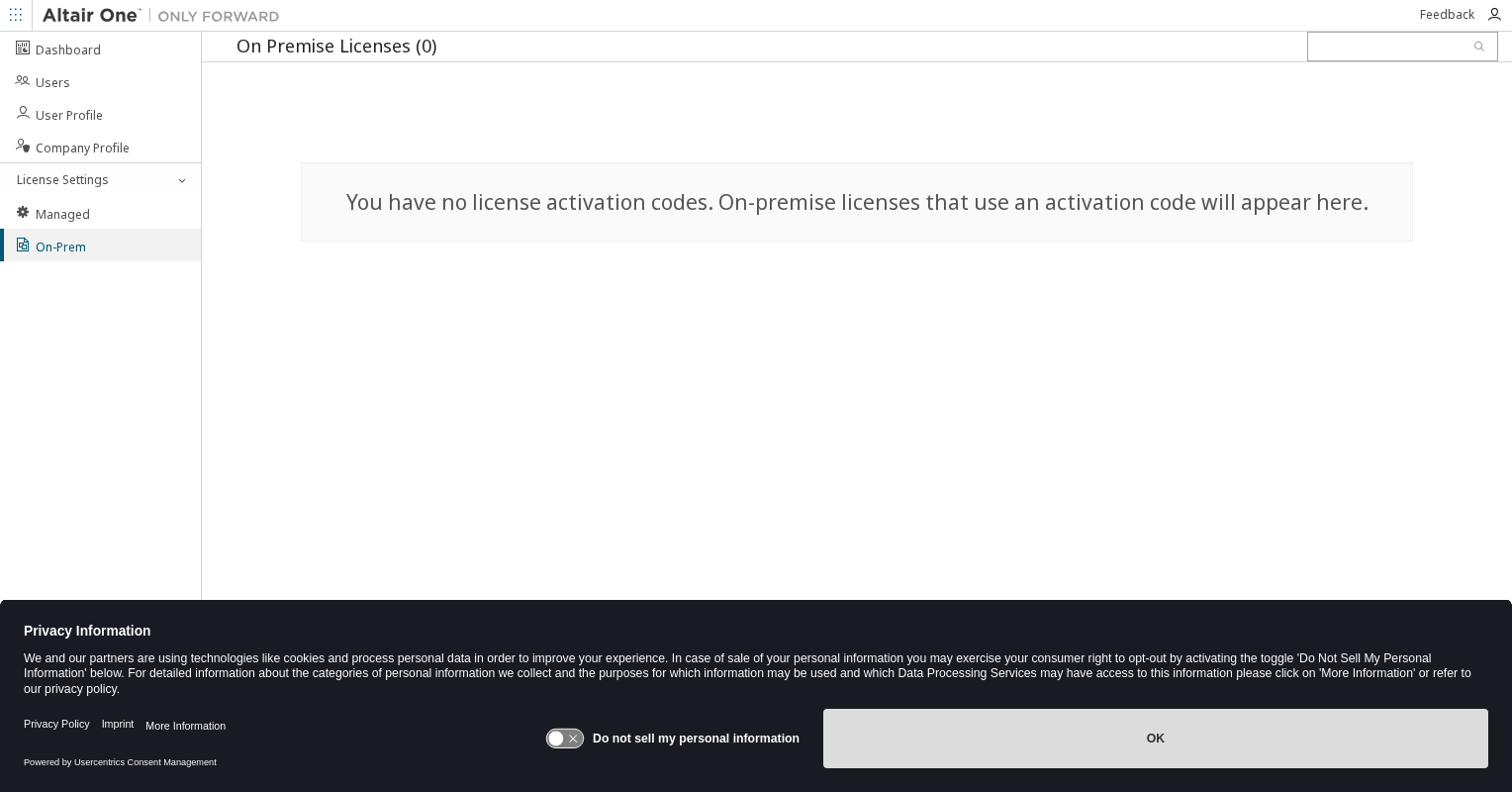 click on "OK" at bounding box center [1156, 739] 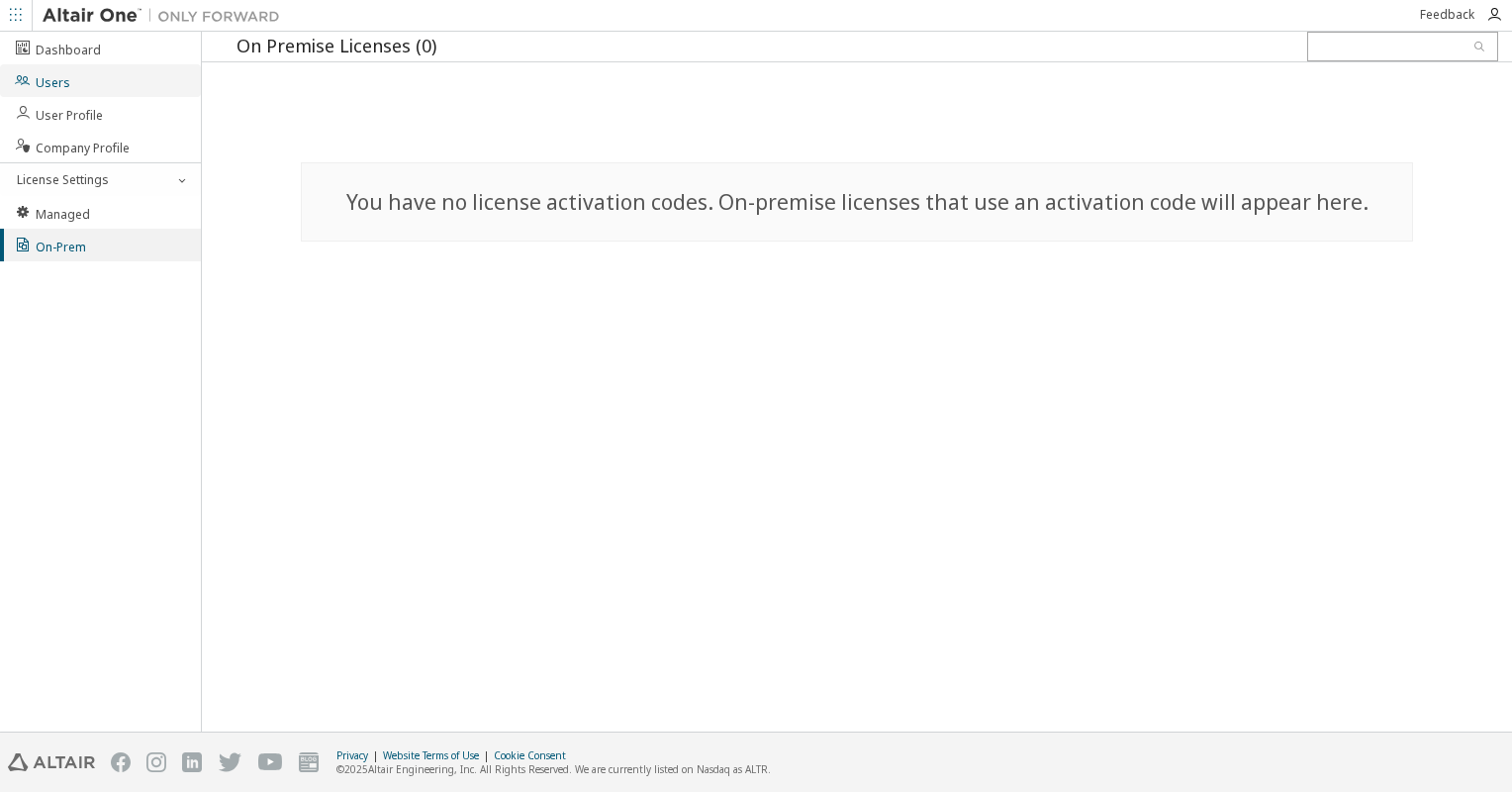 click on "Users" at bounding box center [42, 80] 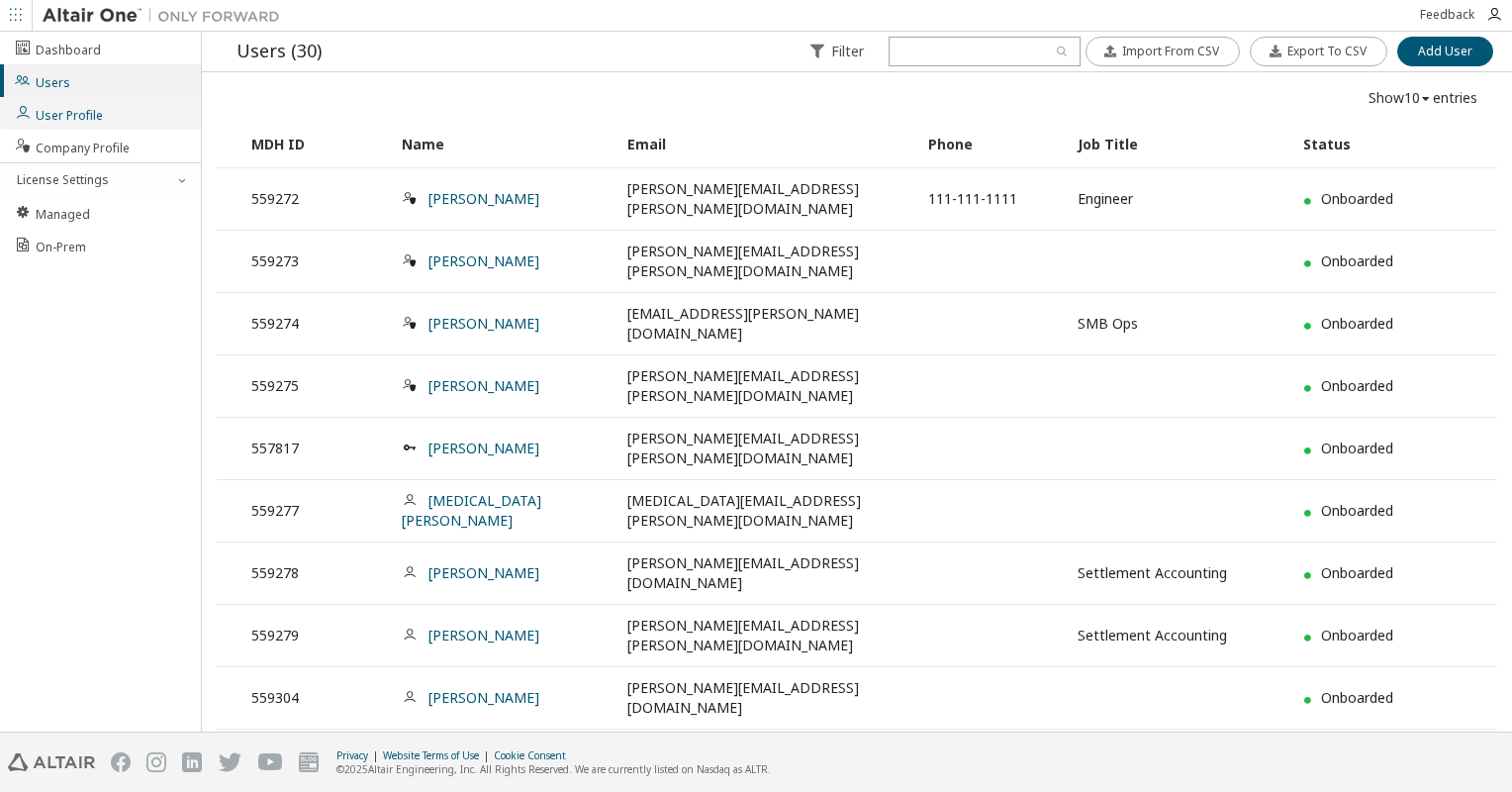click on "User Profile" at bounding box center [100, 113] 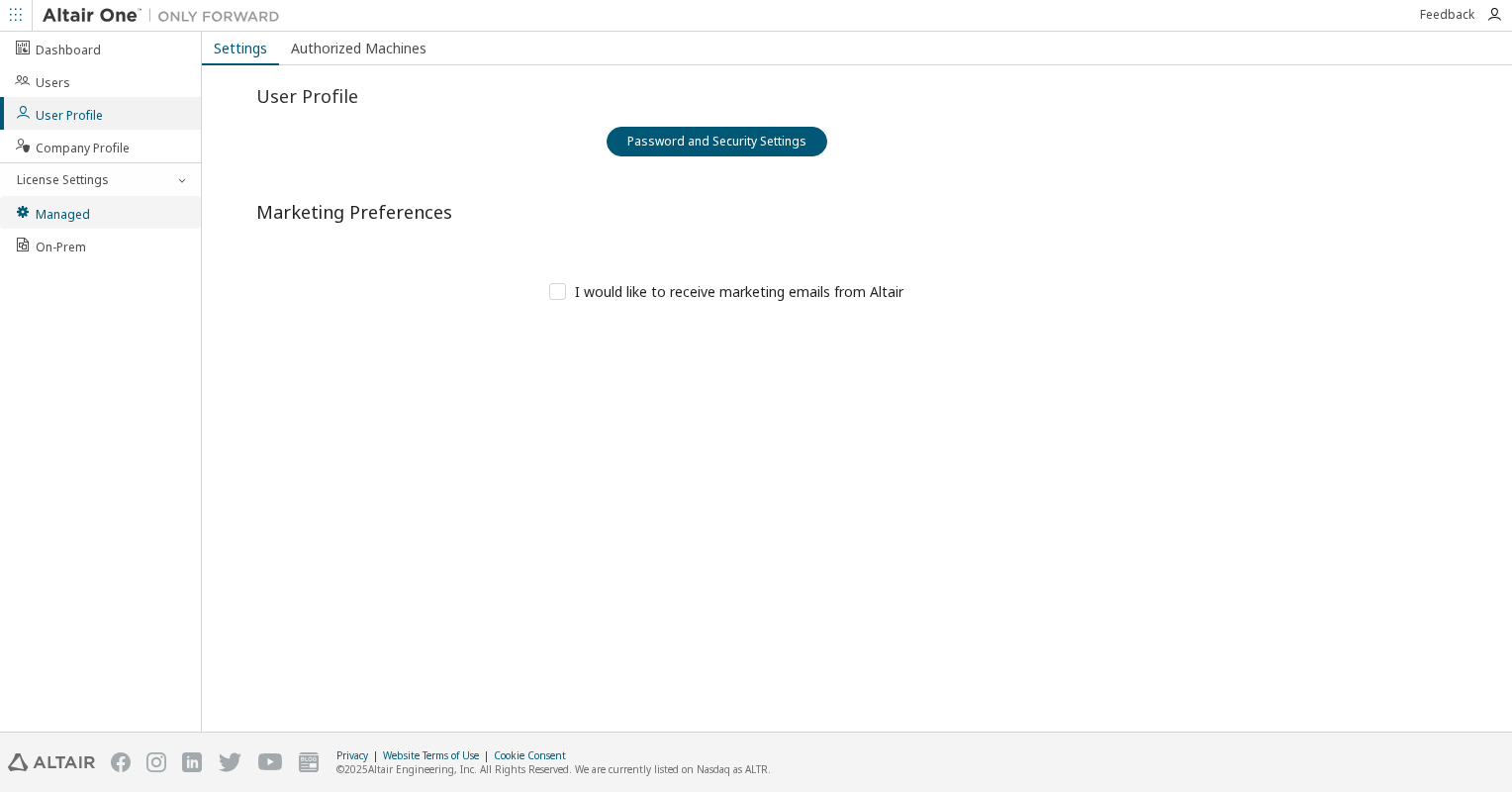 click on "Managed" at bounding box center [51, 212] 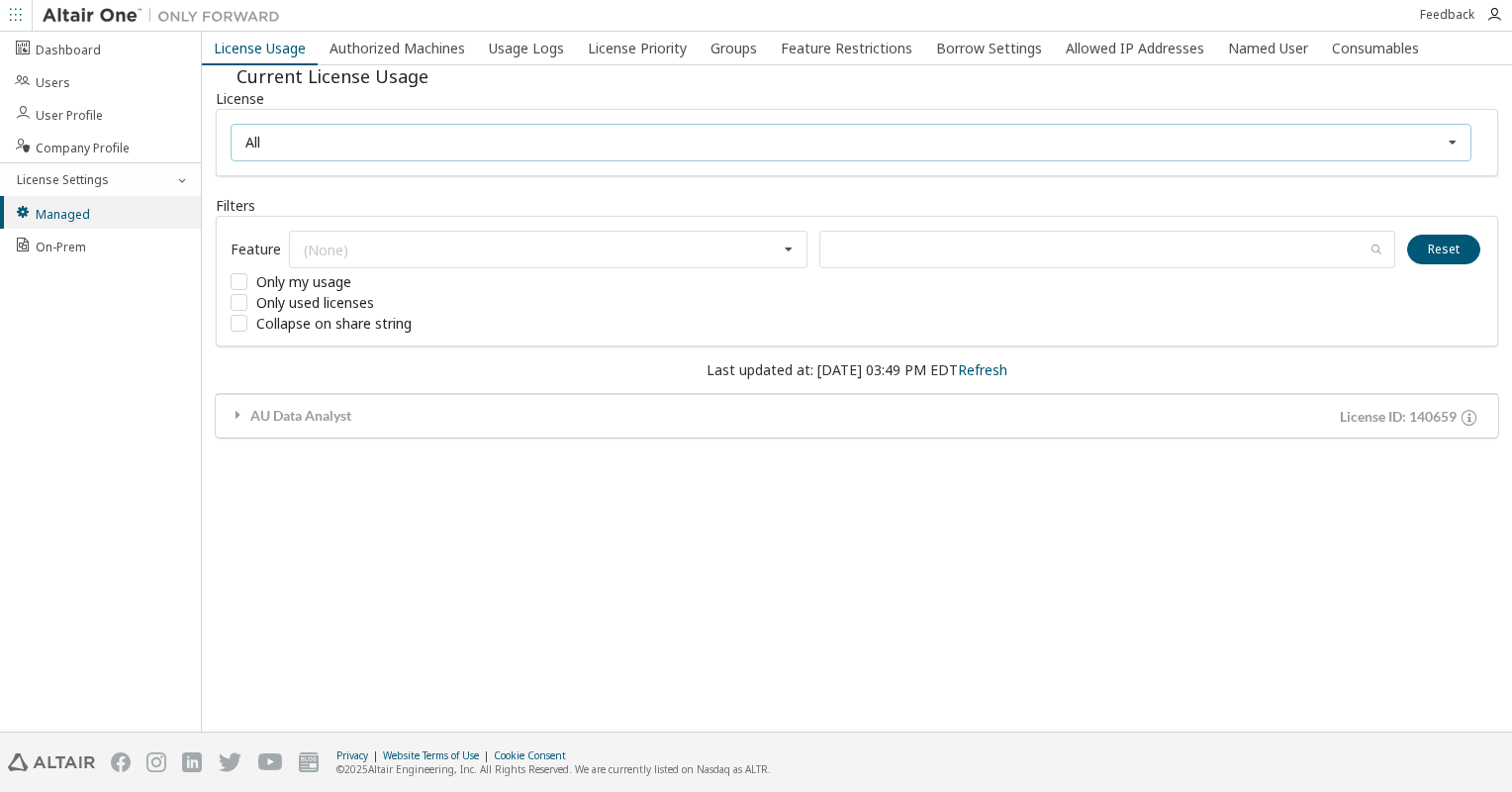 click at bounding box center (1453, 143) 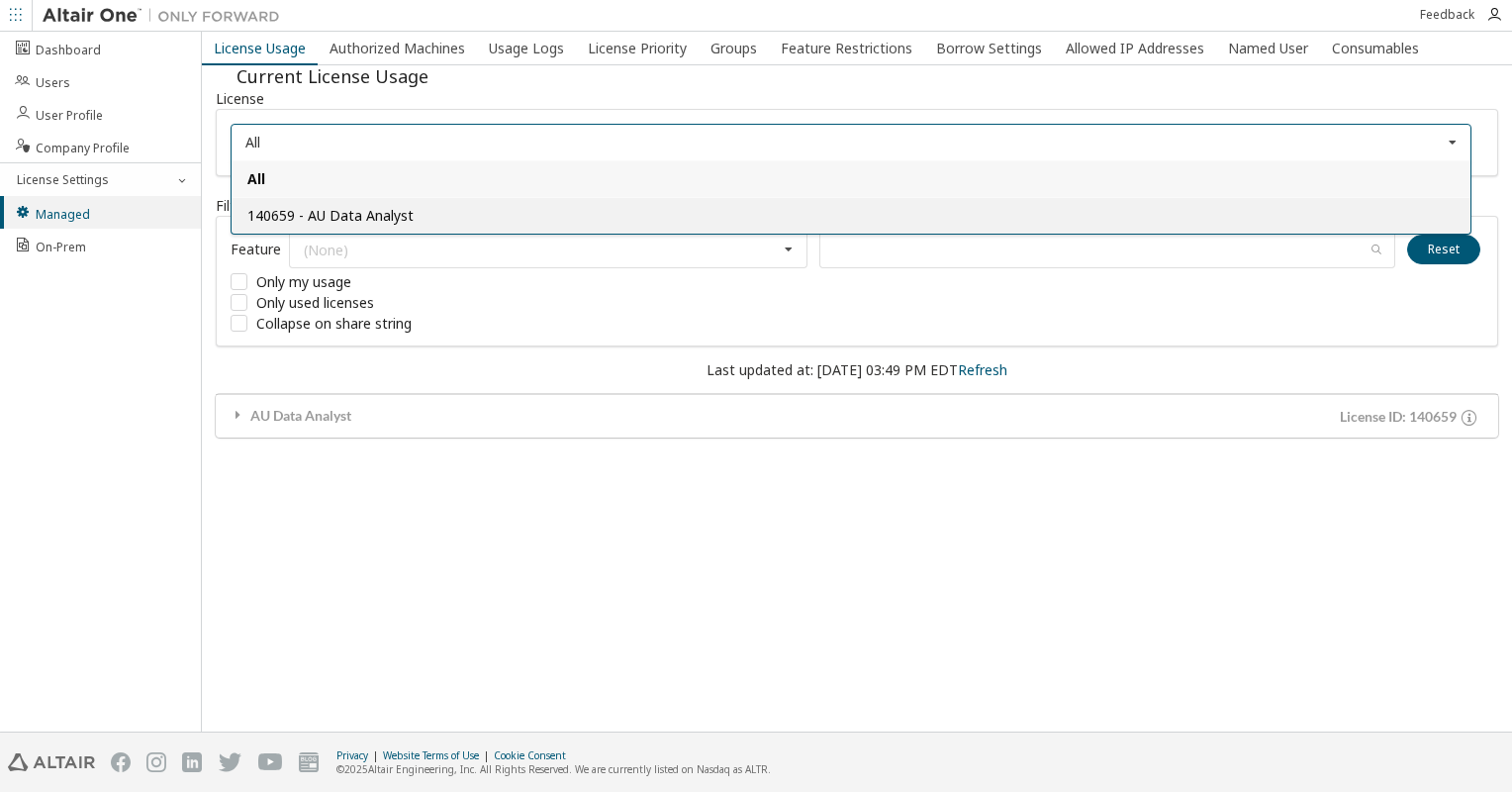 click on "140659 - AU Data Analyst" at bounding box center [851, 215] 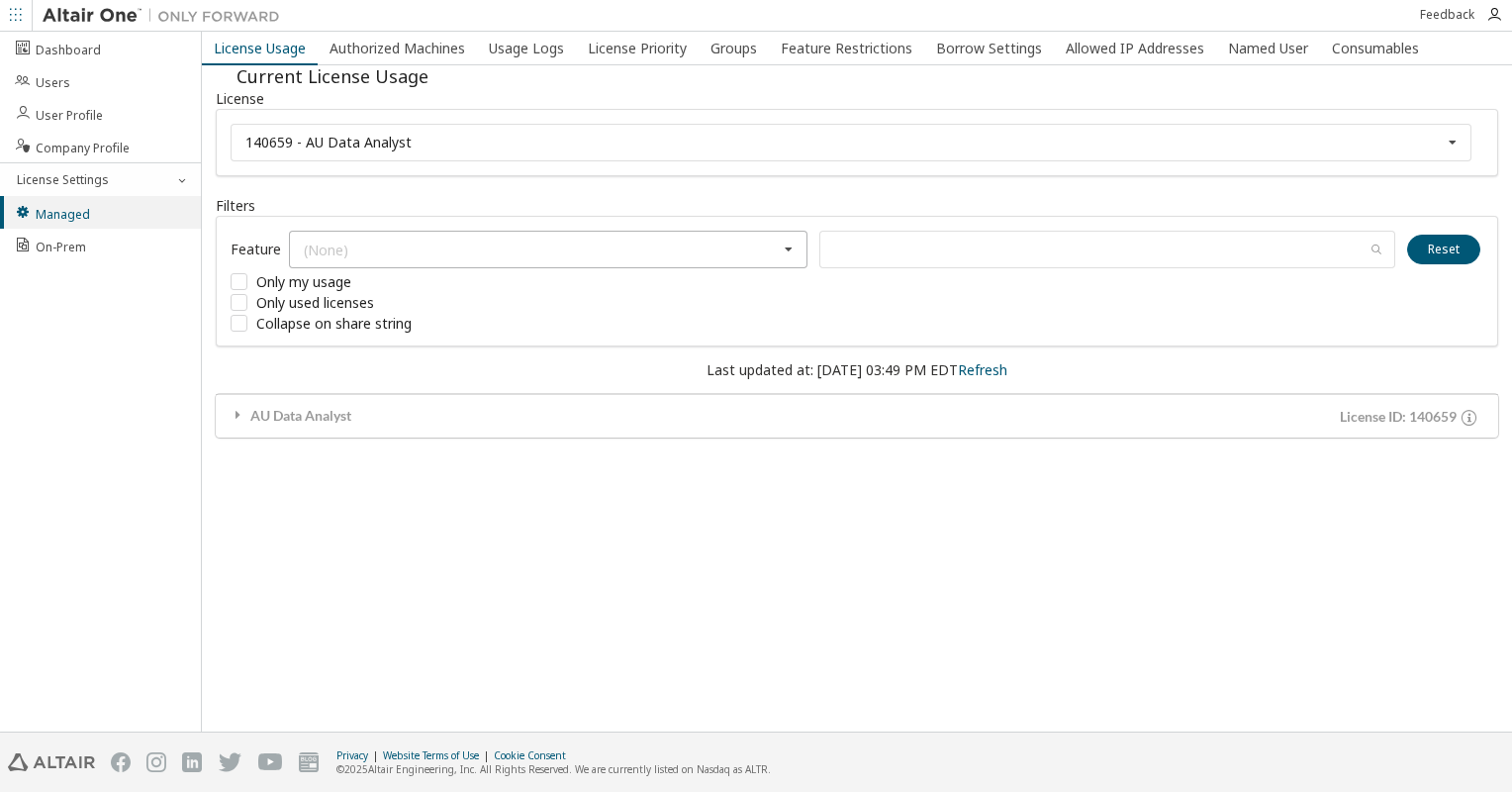 click on "(None) GlobalZoneAM GlobalZoneAP HyperWorks HWAccessEmbedded HWActivate HWAltairOneDesktop HWAltairOneEnterpriseUser HWAnalyticsWorkbench HWCompose HWEmbedBasic HWEmbedCodeGen HWEmbedSimulation HWEnvisionBase HWEnvisionUserFloat HWGraphLakehouse HWGraphStudio HWHyperStudy HWHyperStudyPiFill HWHyperStudyPiFit HWHyperStudyPiOpt HWKnowledgeHub HWKnowledgeSeeker HWKnowledgeStudio HWKnowledgeStudioSpark HWMDICoreDB HWMonarchClassic HWMonarchDataPrepStudio HWMonarchServerAutomator HWMonarchServerRMS HWMonarchServerRW HWPanopticonDesigner HWPanopticonStreams HWPanopticonVizServer HWRapidMinerAIHub HWRapidMinerRadoop HWRapidMinerStudio HWSLCHub HWSLCServer HWSLCWorkstation HWSmartWorksAnalytics HWSmartWorksIoT HWWPSAnalyticsEngineServer HWWPSAnalyticsEngineWorkstation HWWPSAnalyticsWorkbench HWromAI" at bounding box center [548, 249] 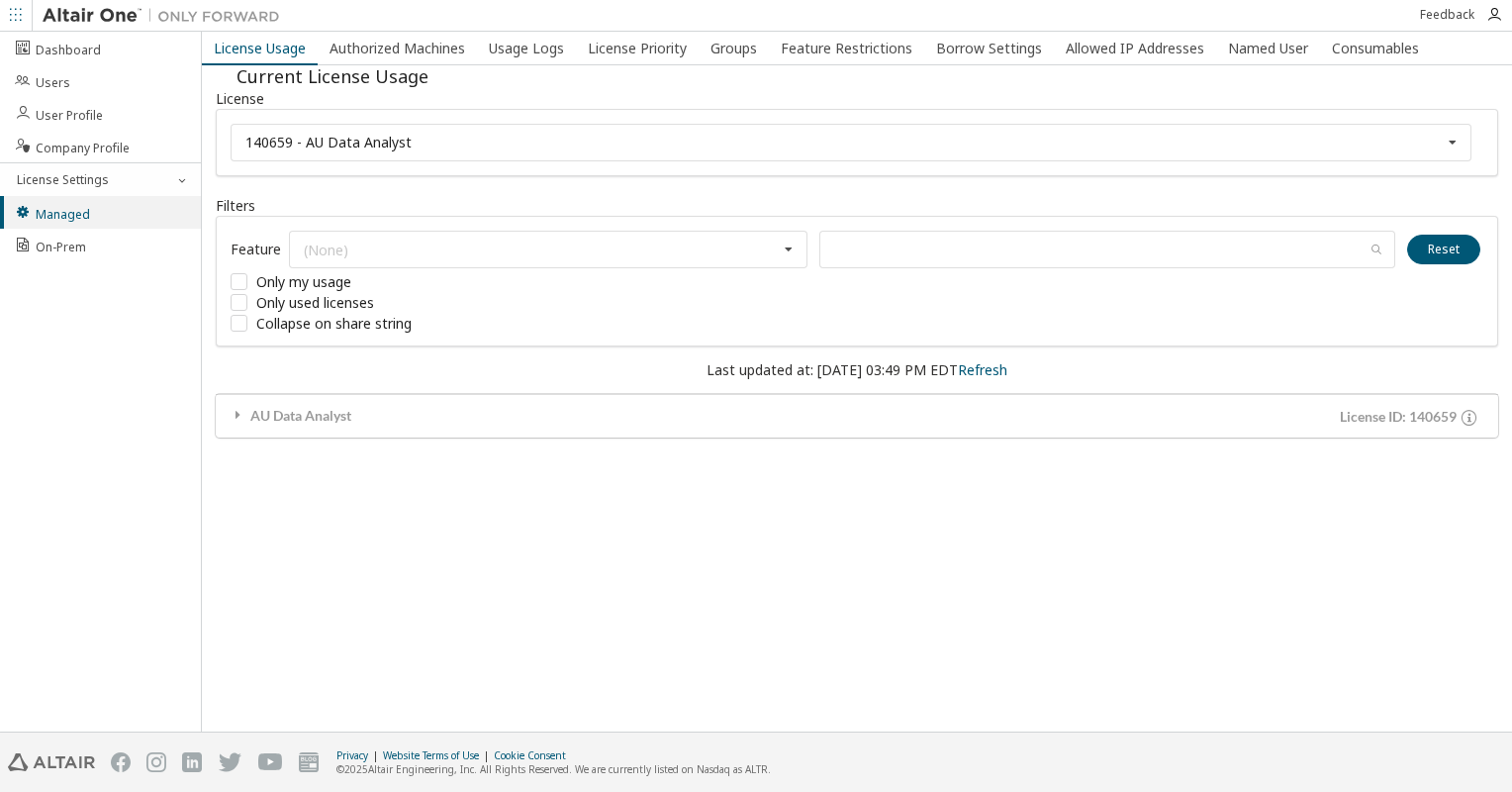 click on "License Usage Authorized Machines Usage Logs License Priority Groups Feature Restrictions Borrow Settings Allowed IP Addresses Named User Consumables Current License Usage License 140659 - AU Data Analyst  All 140659 - AU Data Analyst  Filters Feature (None) GlobalZoneAM GlobalZoneAP HyperWorks HWAccessEmbedded HWActivate HWAltairOneDesktop HWAltairOneEnterpriseUser HWAnalyticsWorkbench HWCompose HWEmbedBasic HWEmbedCodeGen HWEmbedSimulation HWEnvisionBase HWEnvisionUserFloat HWGraphLakehouse HWGraphStudio HWHyperStudy HWHyperStudyPiFill HWHyperStudyPiFit HWHyperStudyPiOpt HWKnowledgeHub HWKnowledgeSeeker HWKnowledgeStudio HWKnowledgeStudioSpark HWMDICoreDB HWMonarchClassic HWMonarchDataPrepStudio HWMonarchServerAutomator HWMonarchServerRMS HWMonarchServerRW HWPanopticonDesigner HWPanopticonStreams HWPanopticonVizServer HWRapidMinerAIHub HWRapidMinerRadoop HWRapidMinerStudio HWSLCHub HWSLCServer HWSLCWorkstation HWSmartWorksAnalytics HWSmartWorksIoT HWWPSAnalyticsEngineServer HWWPSAnalyticsEngineWorkstation" at bounding box center [857, 381] 